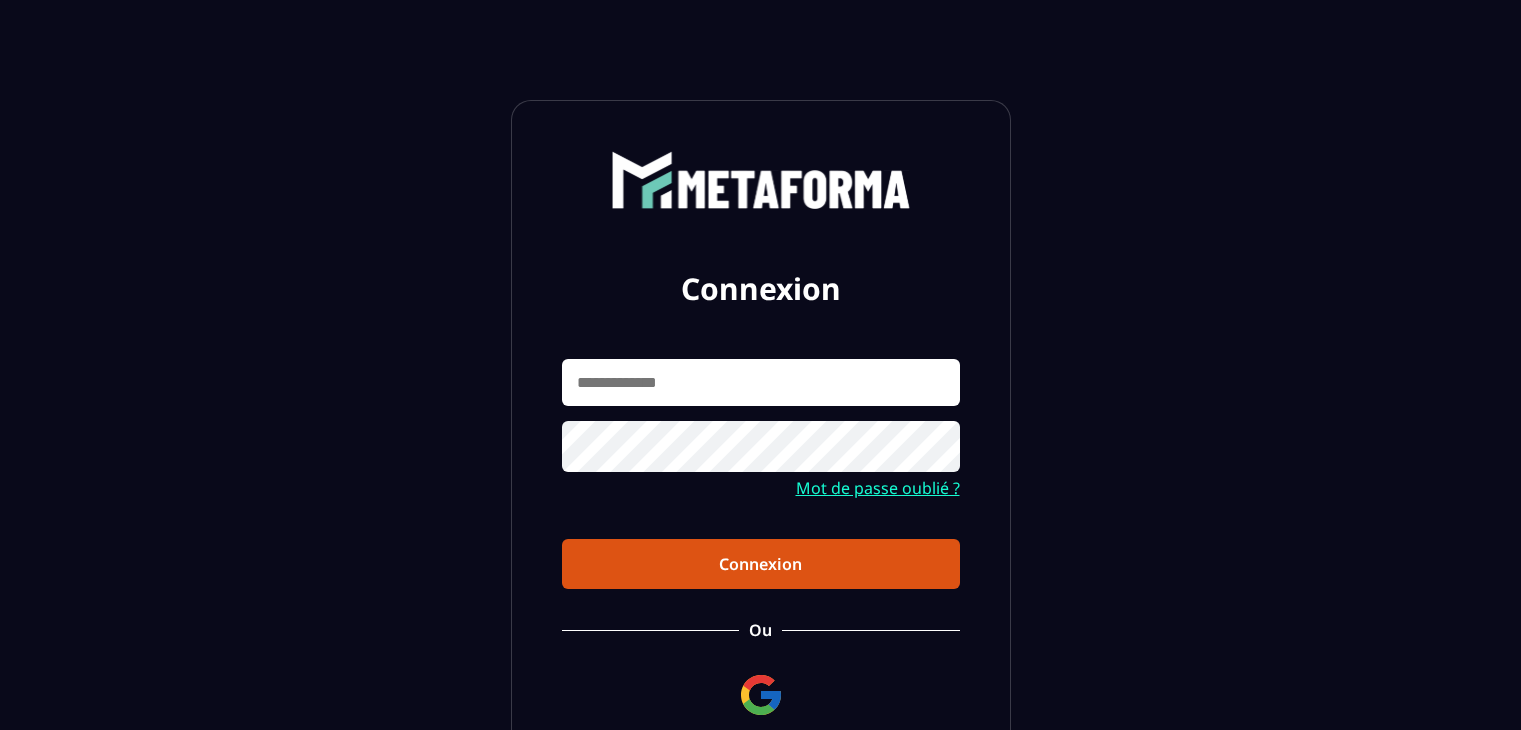 scroll, scrollTop: 0, scrollLeft: 0, axis: both 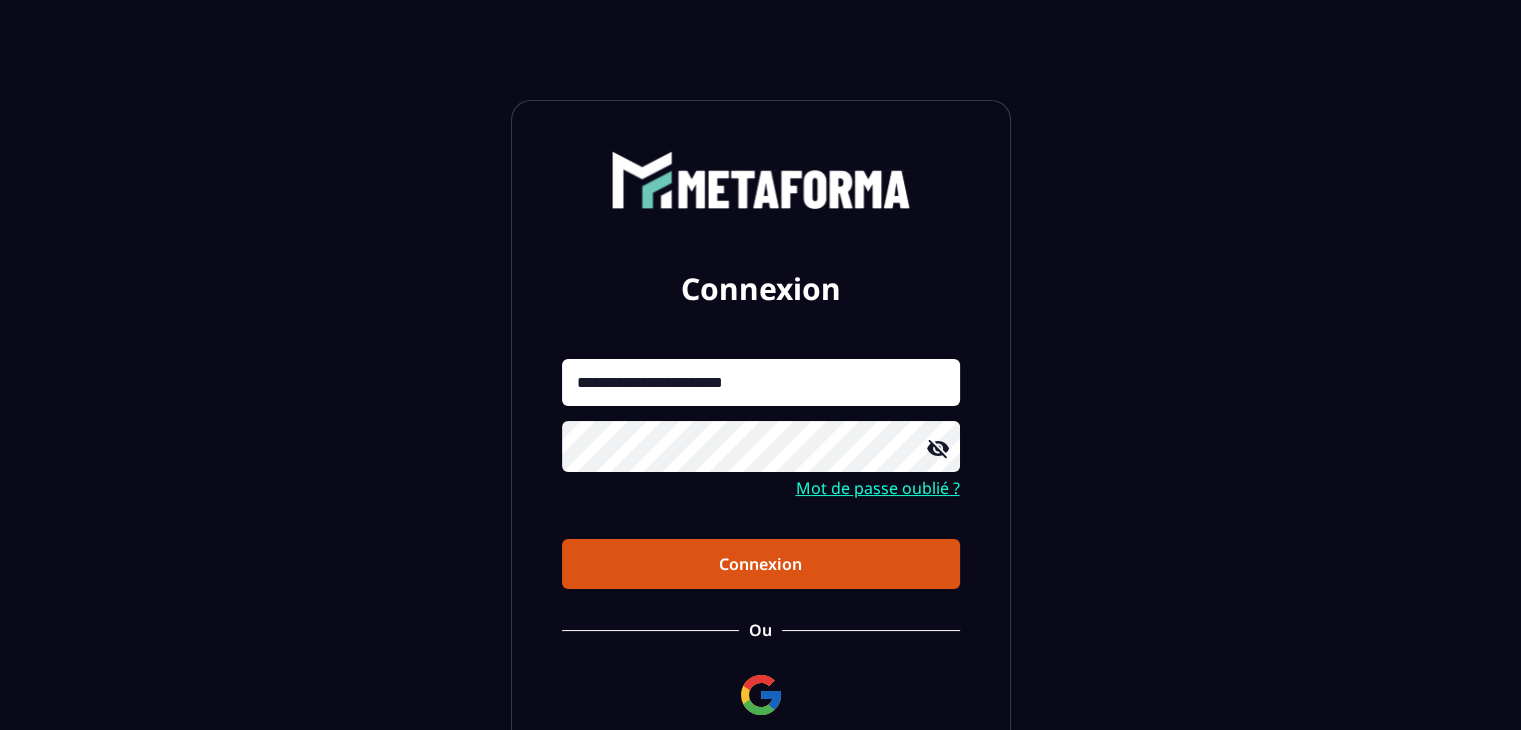 click on "**********" at bounding box center [761, 382] 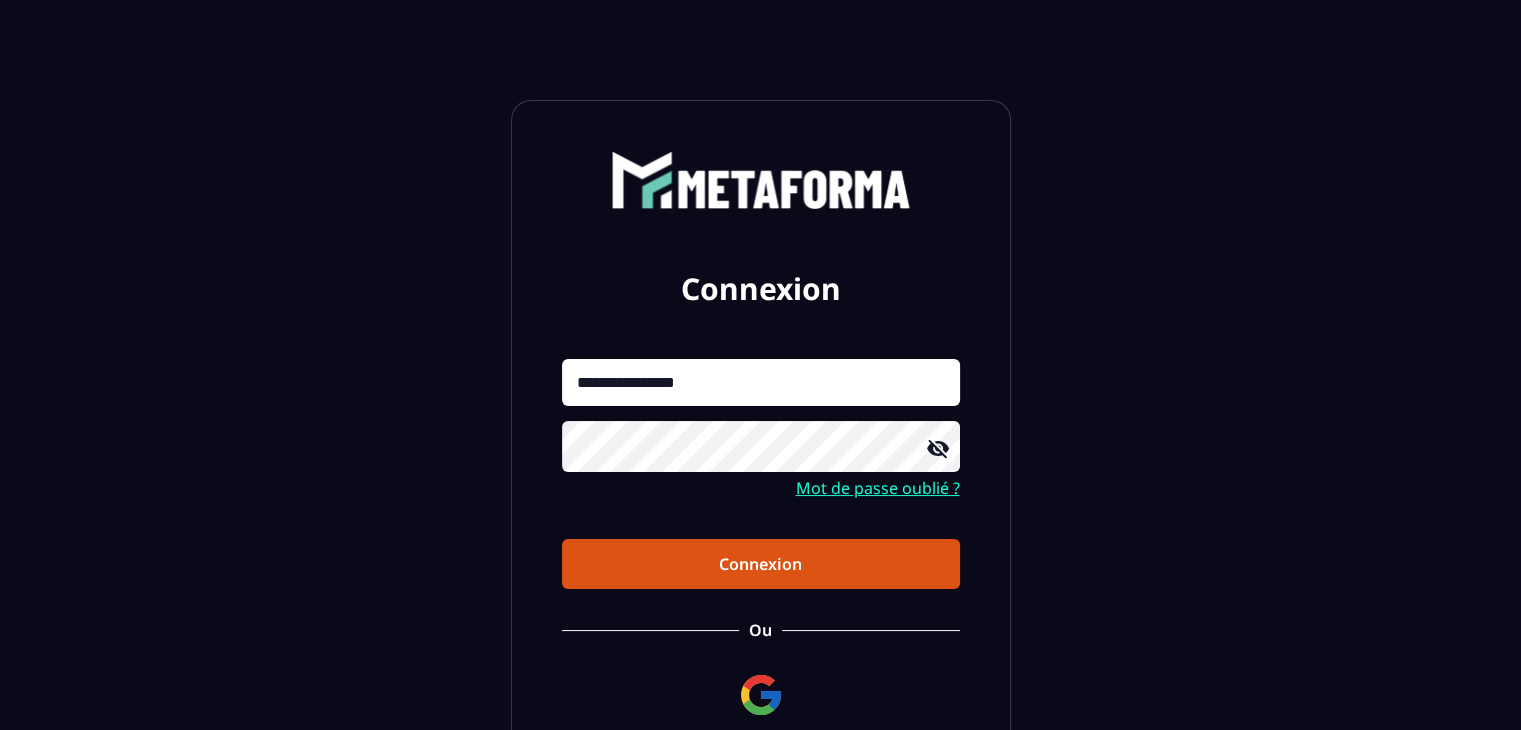 click on "Connexion" at bounding box center [761, 564] 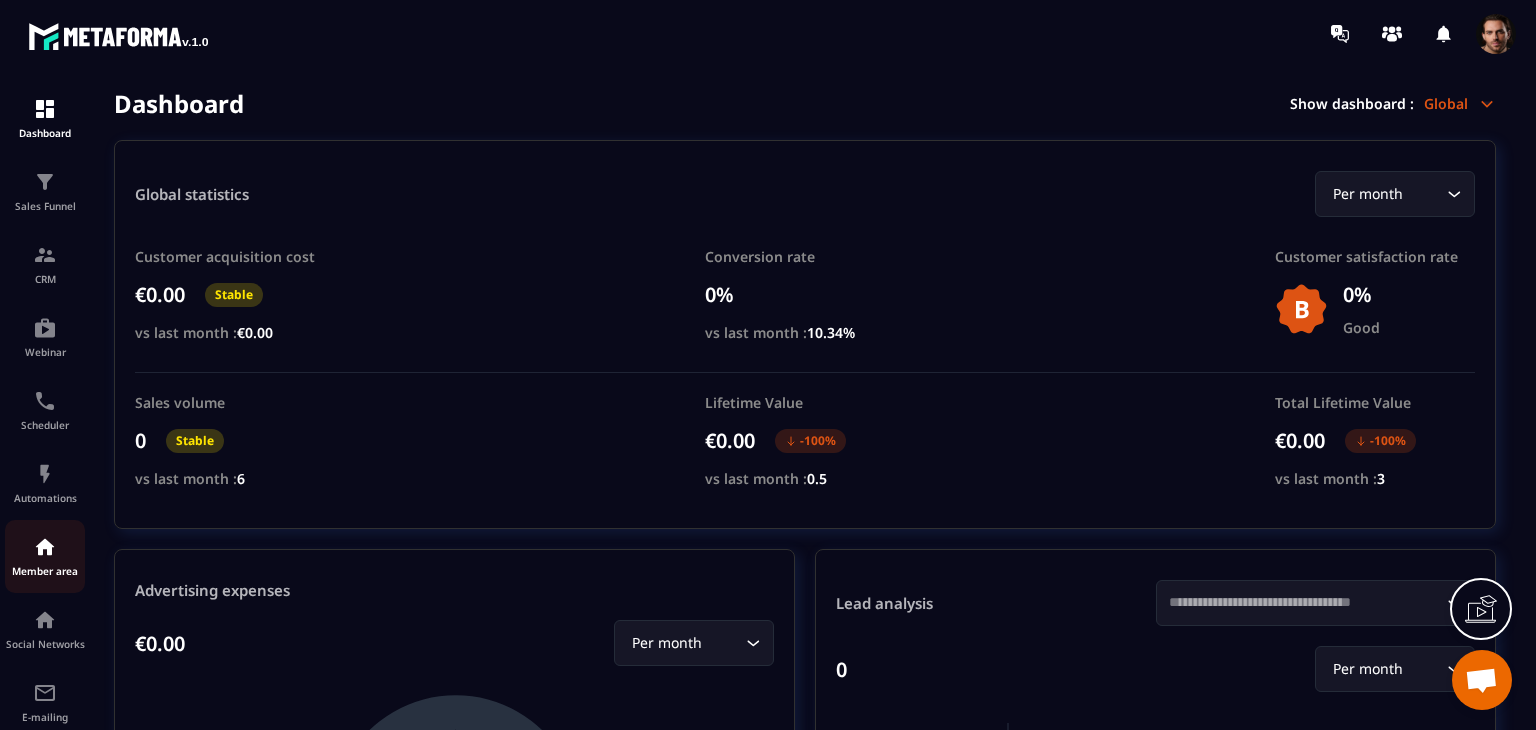click on "Member area" at bounding box center [45, 556] 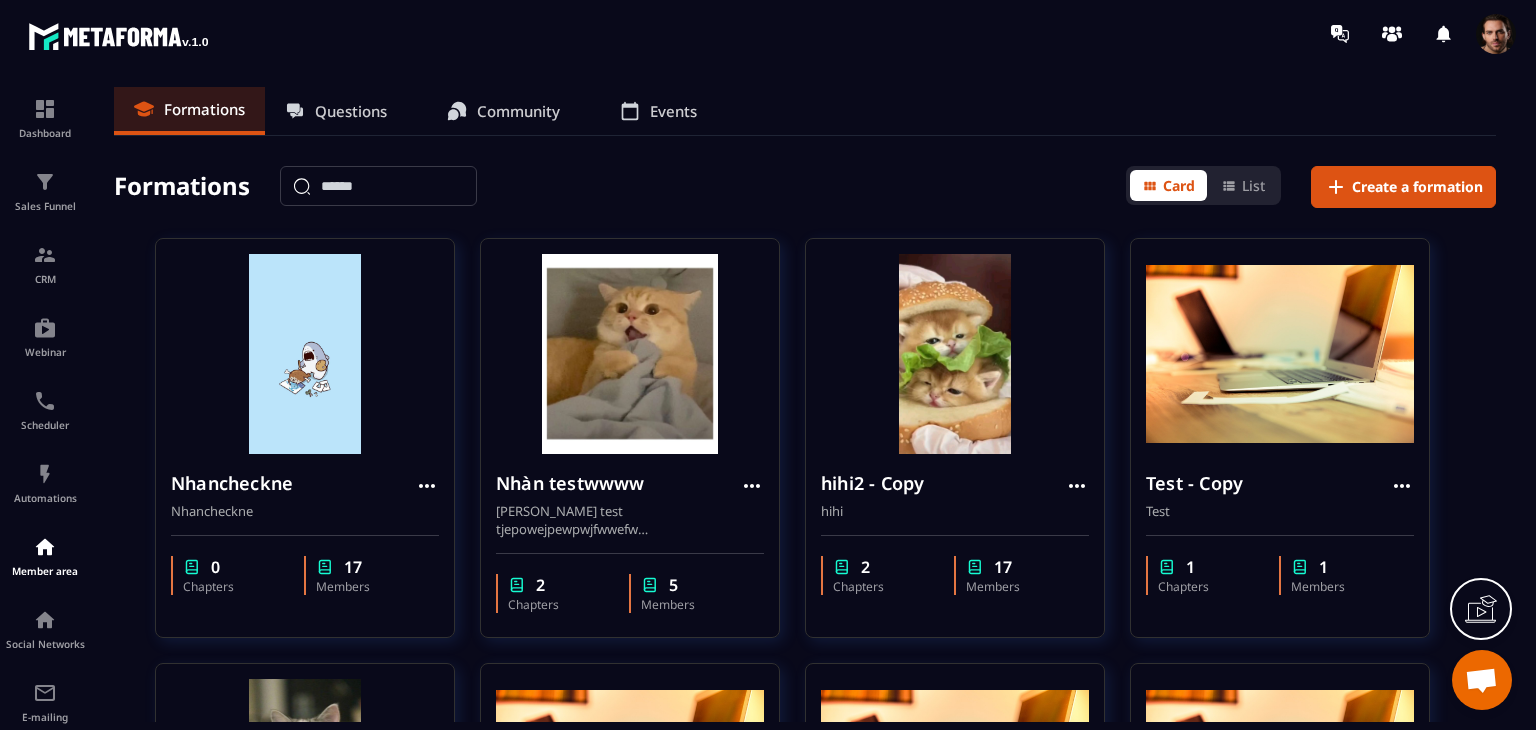 click on "Community" at bounding box center [518, 111] 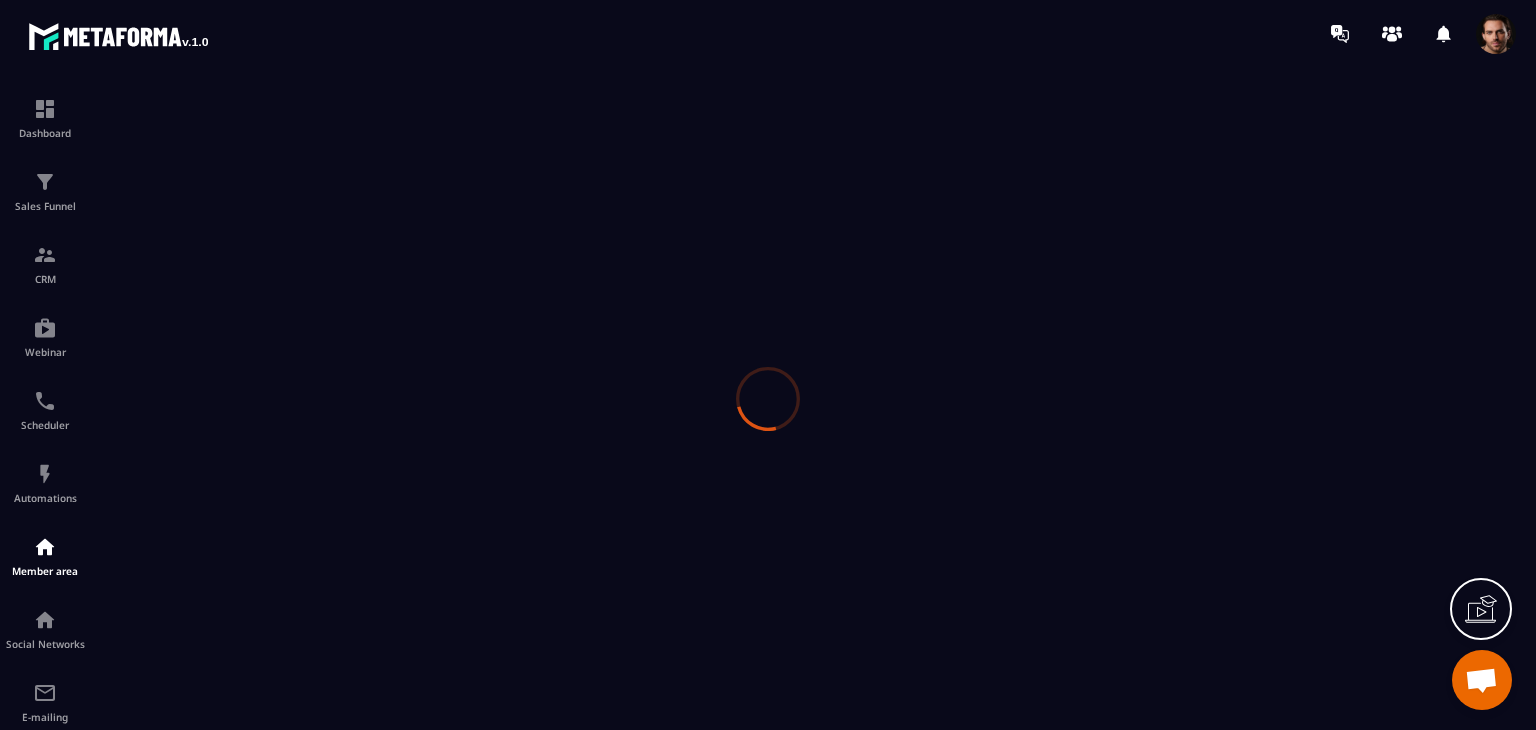 click at bounding box center (768, 398) 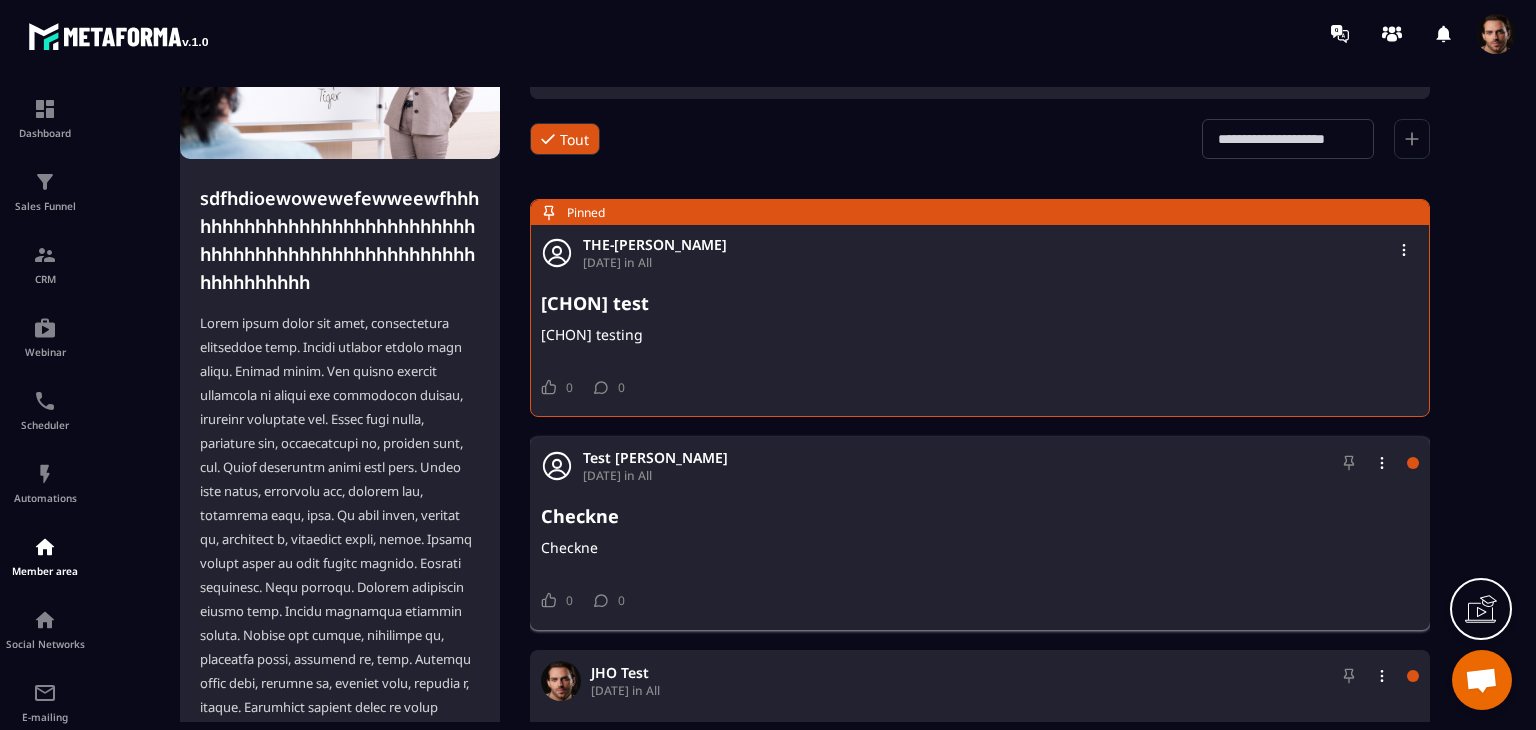 scroll, scrollTop: 0, scrollLeft: 0, axis: both 